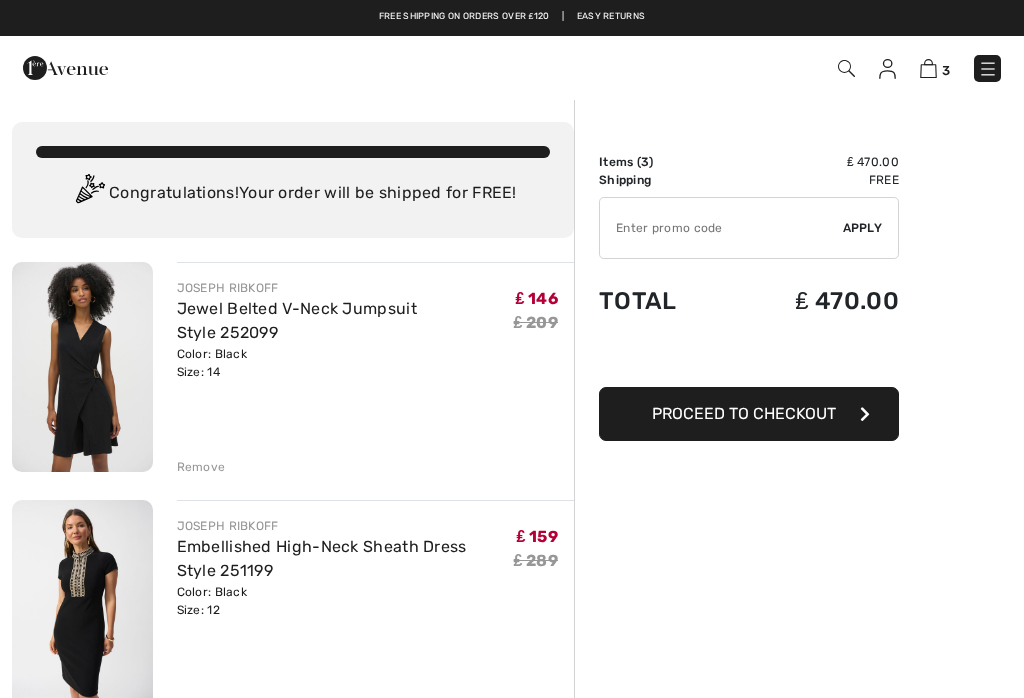 scroll, scrollTop: 0, scrollLeft: 0, axis: both 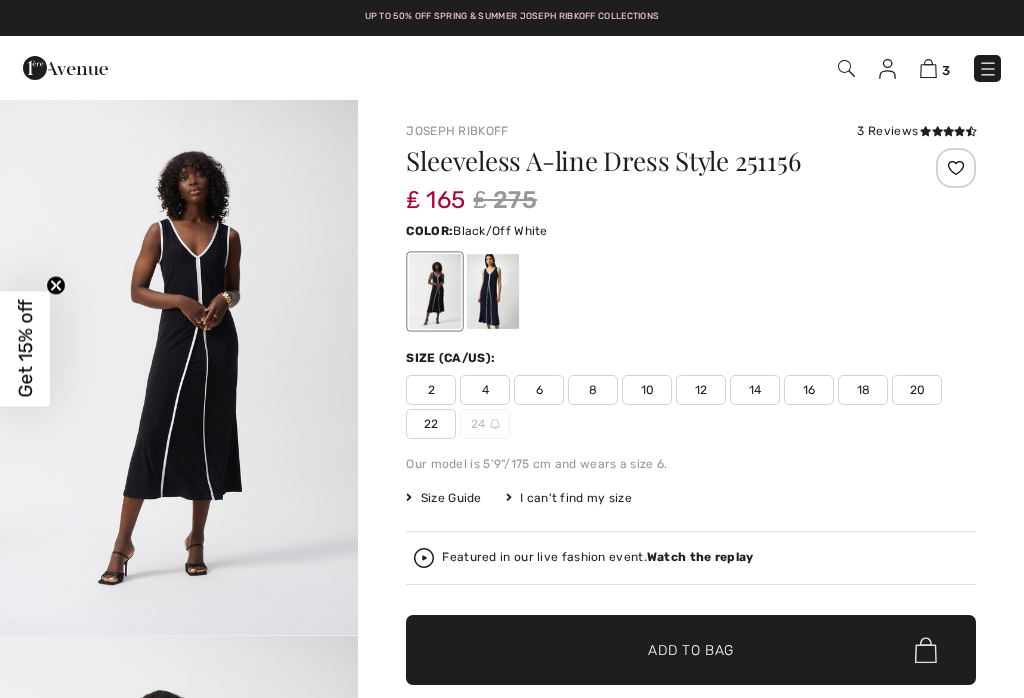 checkbox on "true" 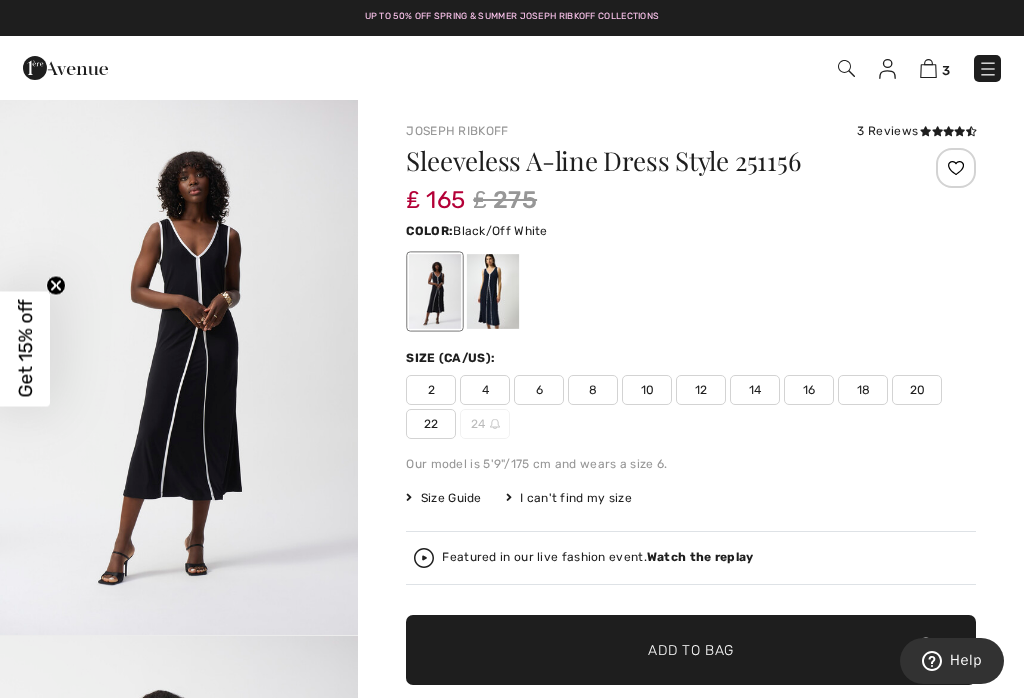 scroll, scrollTop: 0, scrollLeft: 0, axis: both 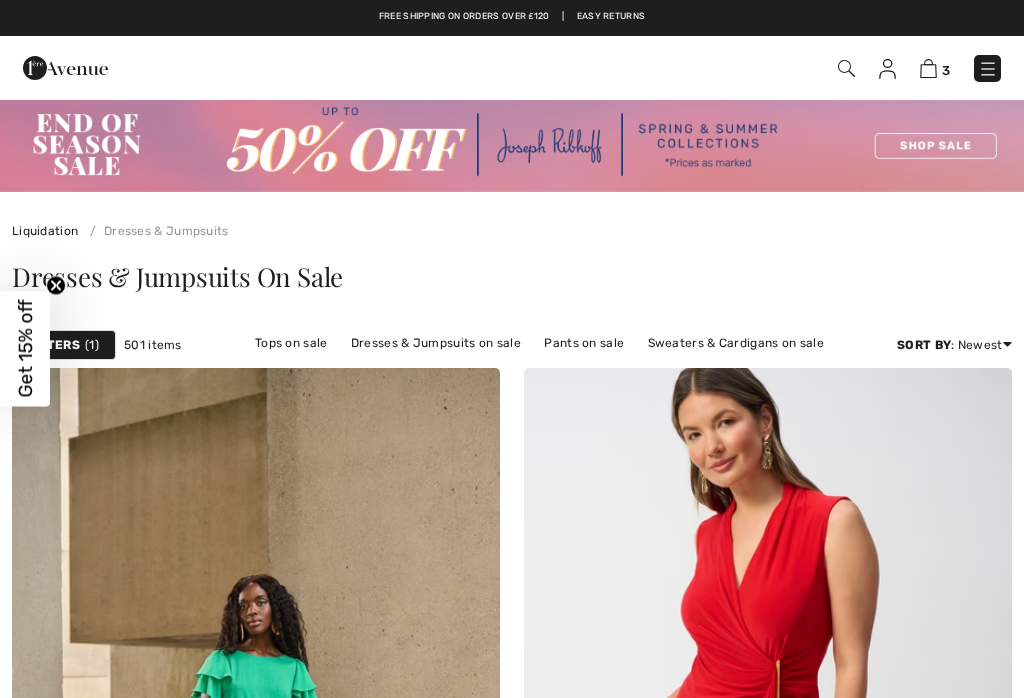 checkbox on "true" 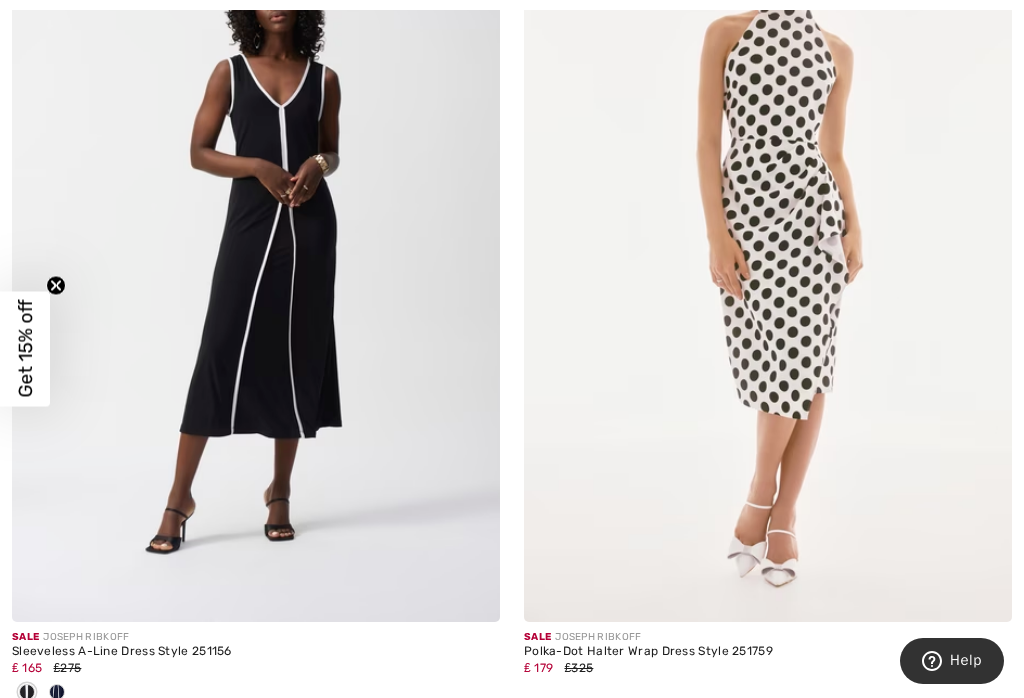 scroll, scrollTop: 3905, scrollLeft: 0, axis: vertical 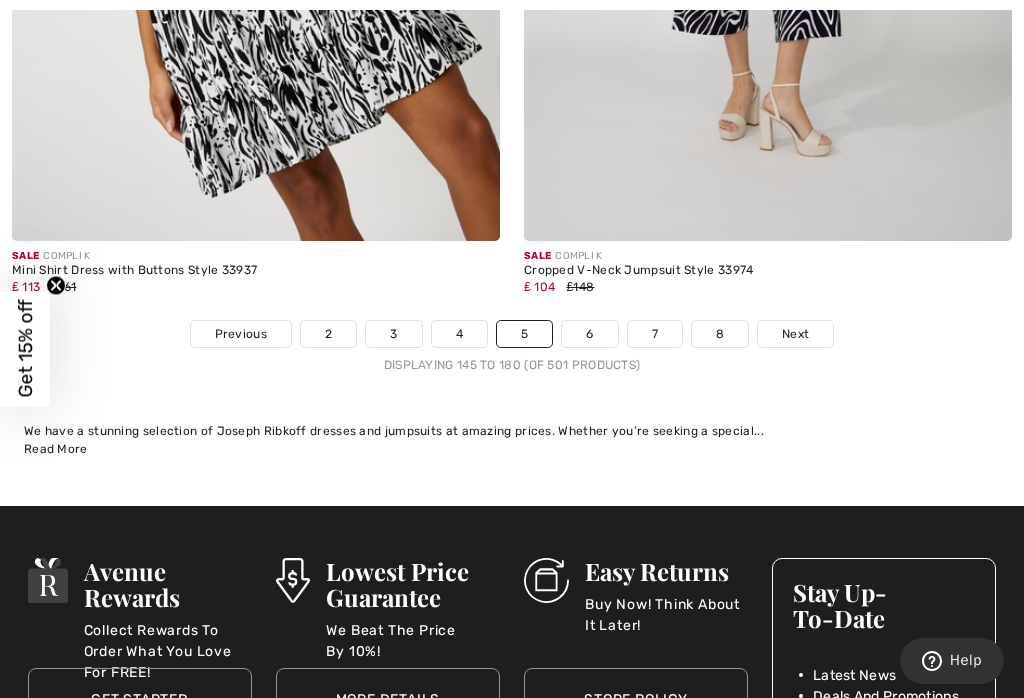 click on "Next" at bounding box center (795, 334) 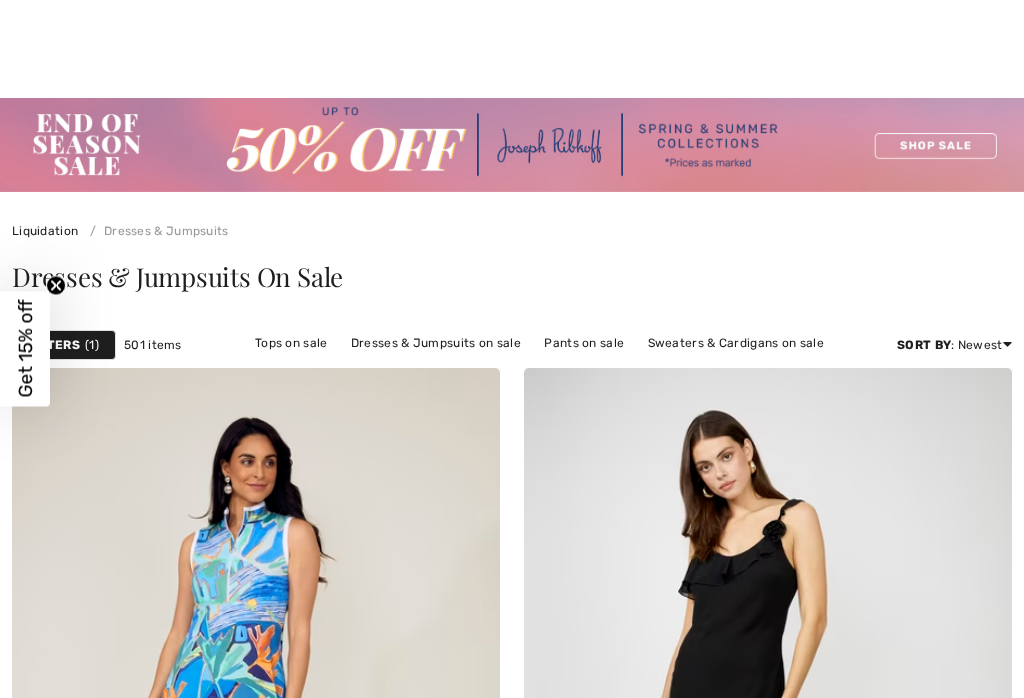 checkbox on "true" 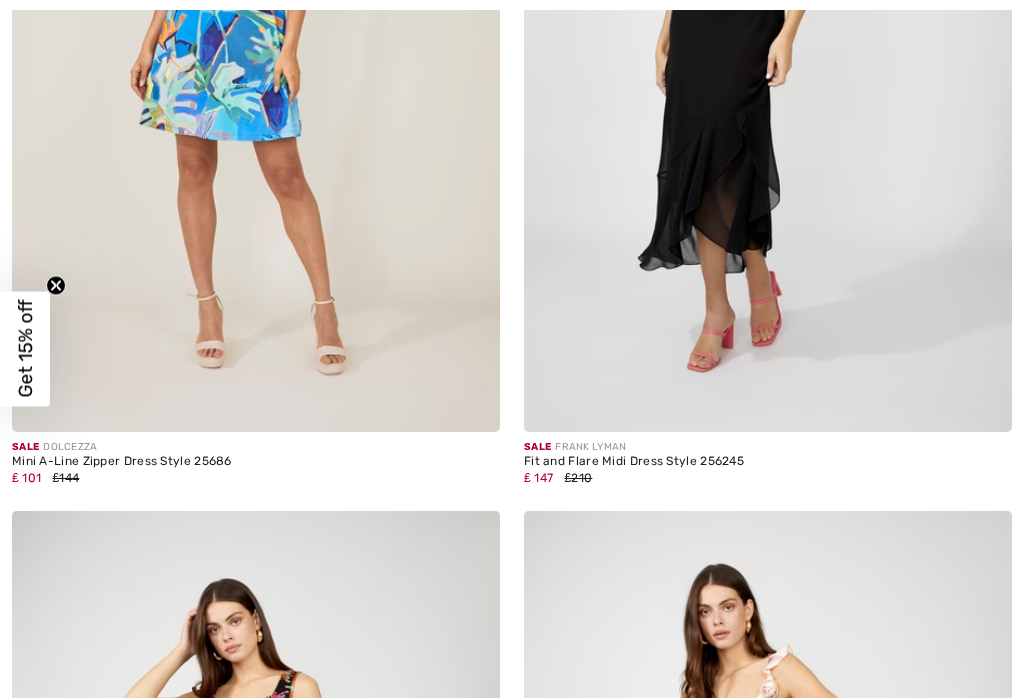 scroll, scrollTop: 0, scrollLeft: 0, axis: both 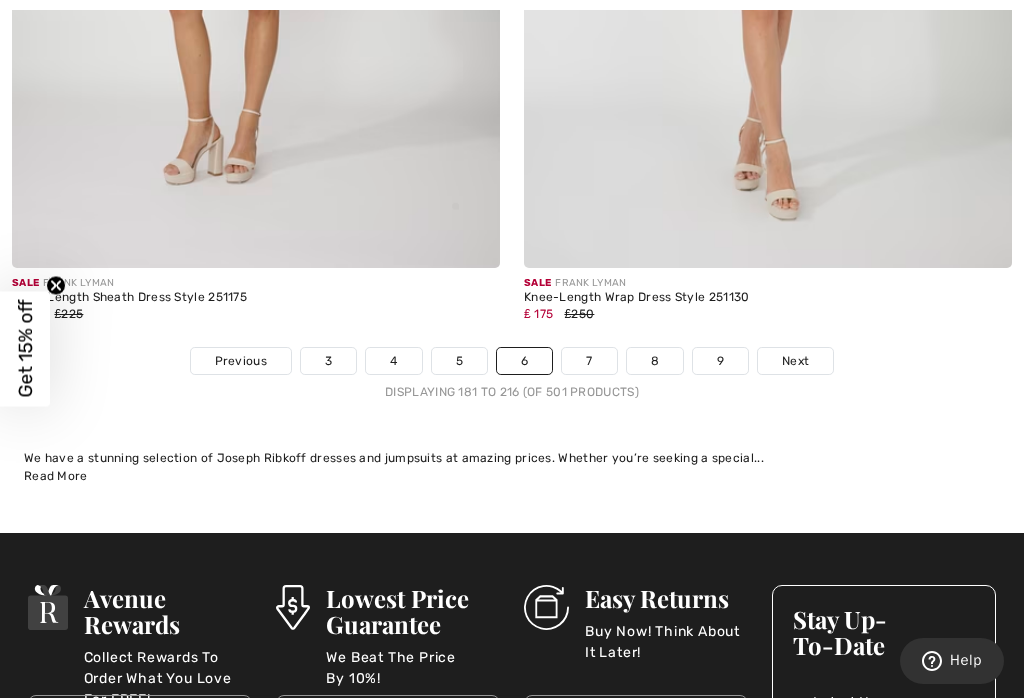 click on "Next" at bounding box center (795, 361) 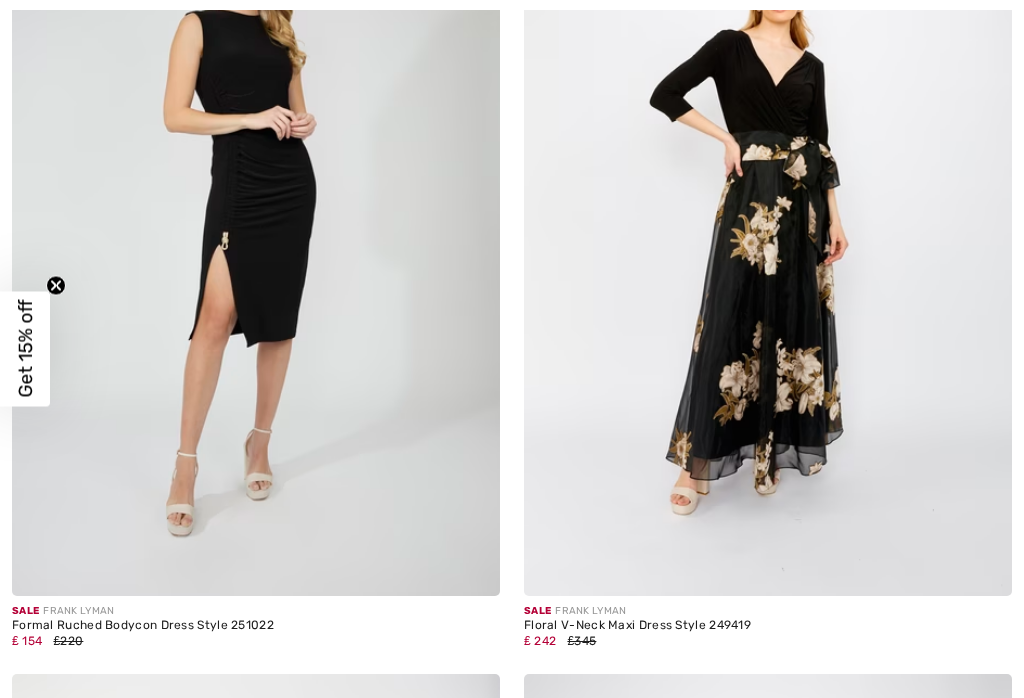 scroll, scrollTop: 1527, scrollLeft: 0, axis: vertical 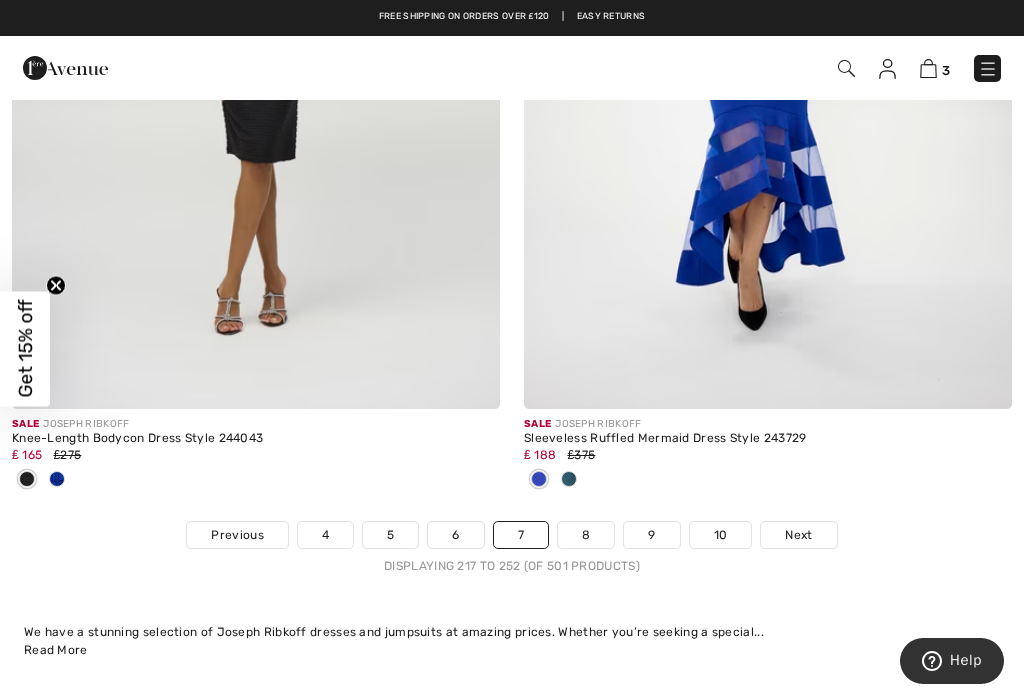 click on "Next" at bounding box center [798, 535] 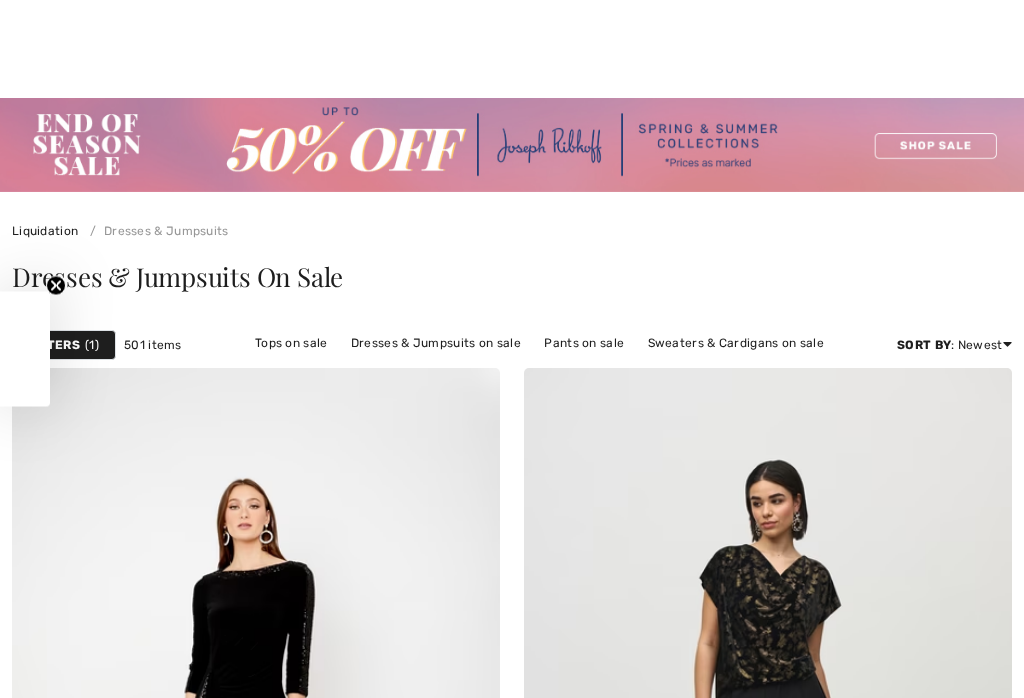 scroll, scrollTop: 1182, scrollLeft: 0, axis: vertical 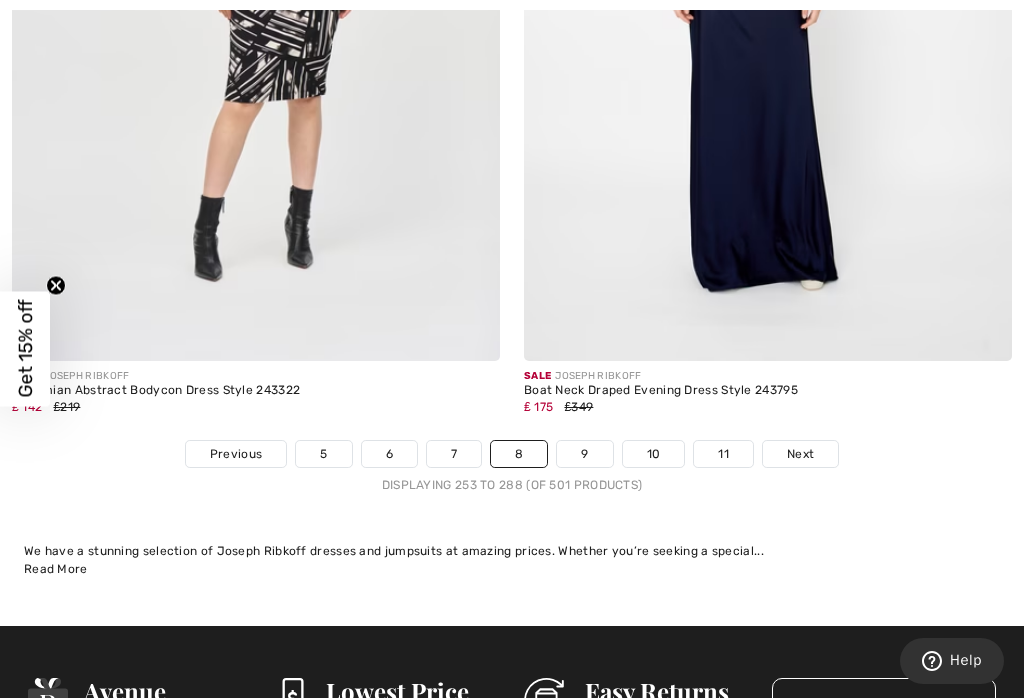 click on "Next" at bounding box center (800, 454) 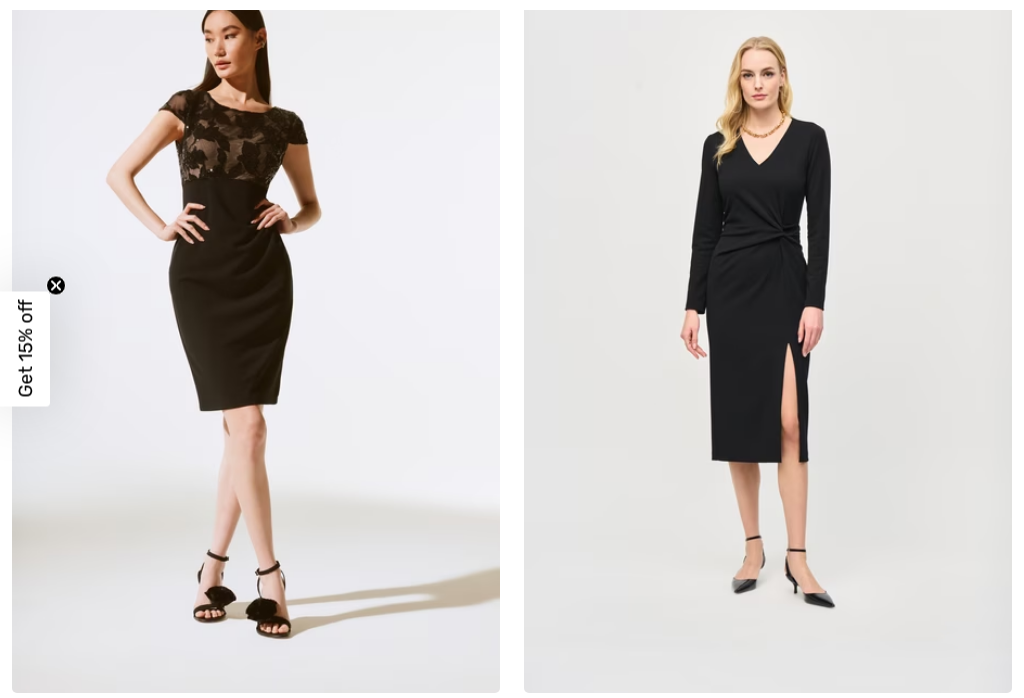 checkbox on "true" 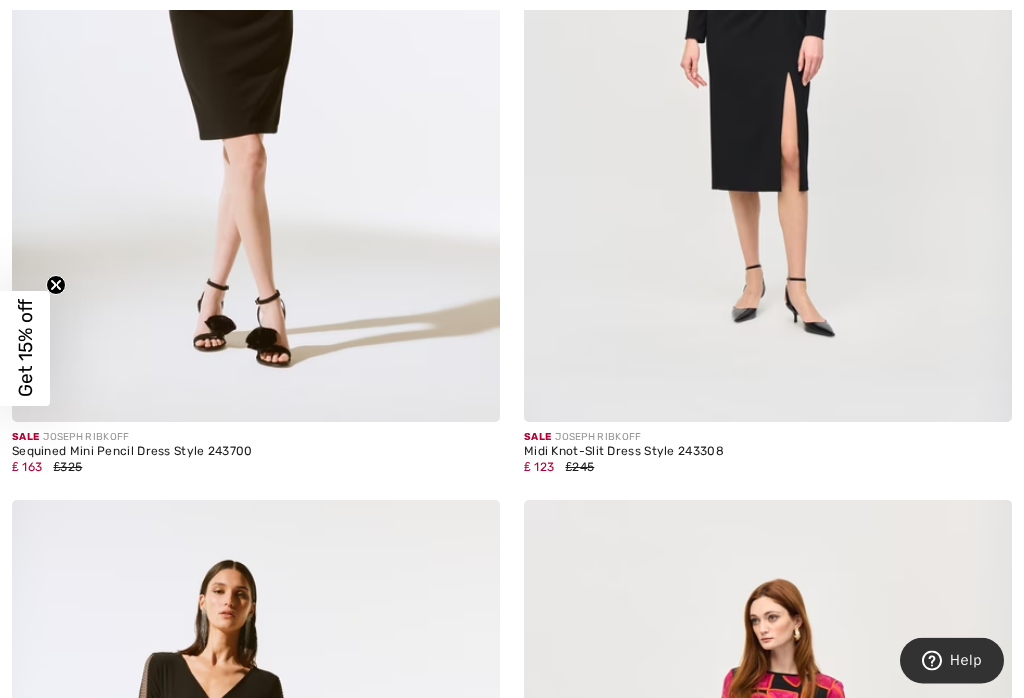 scroll, scrollTop: 0, scrollLeft: 0, axis: both 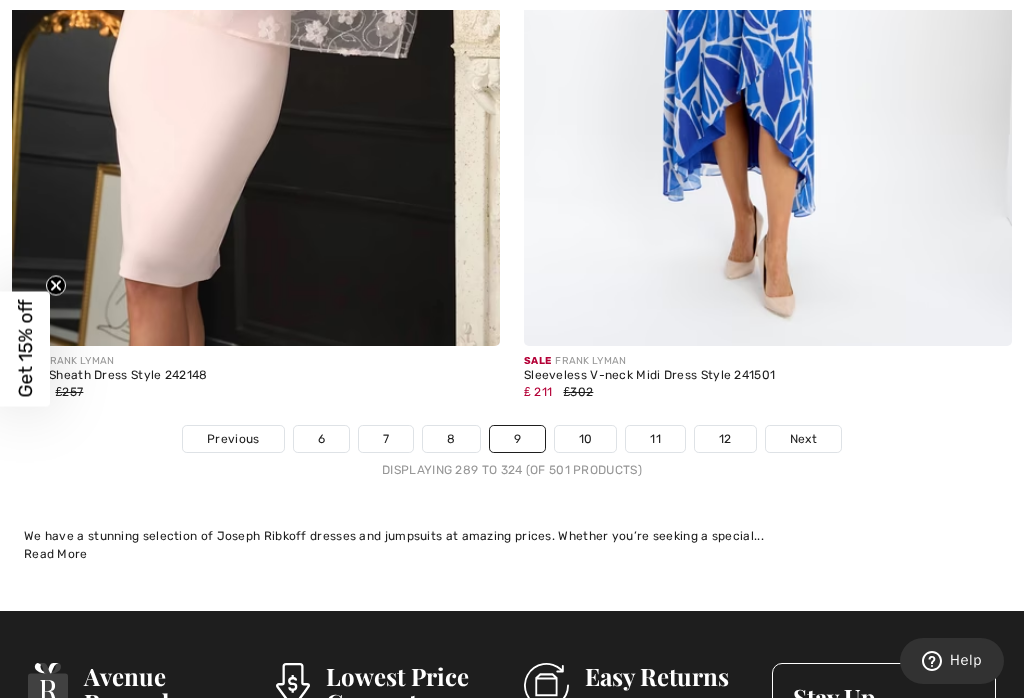 click on "Next" at bounding box center [803, 439] 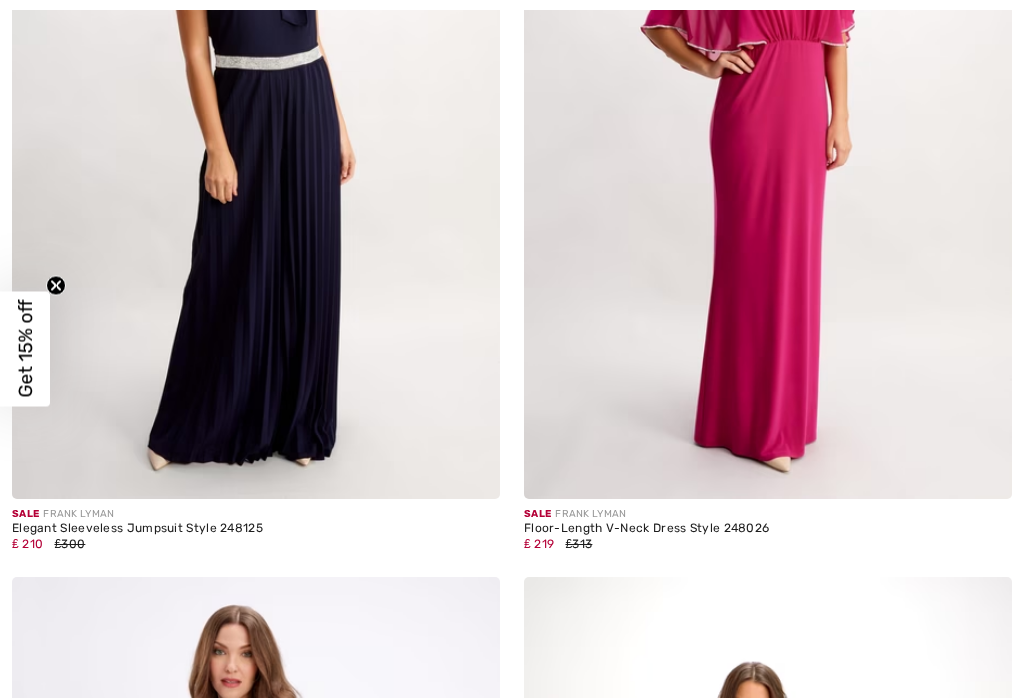 checkbox on "true" 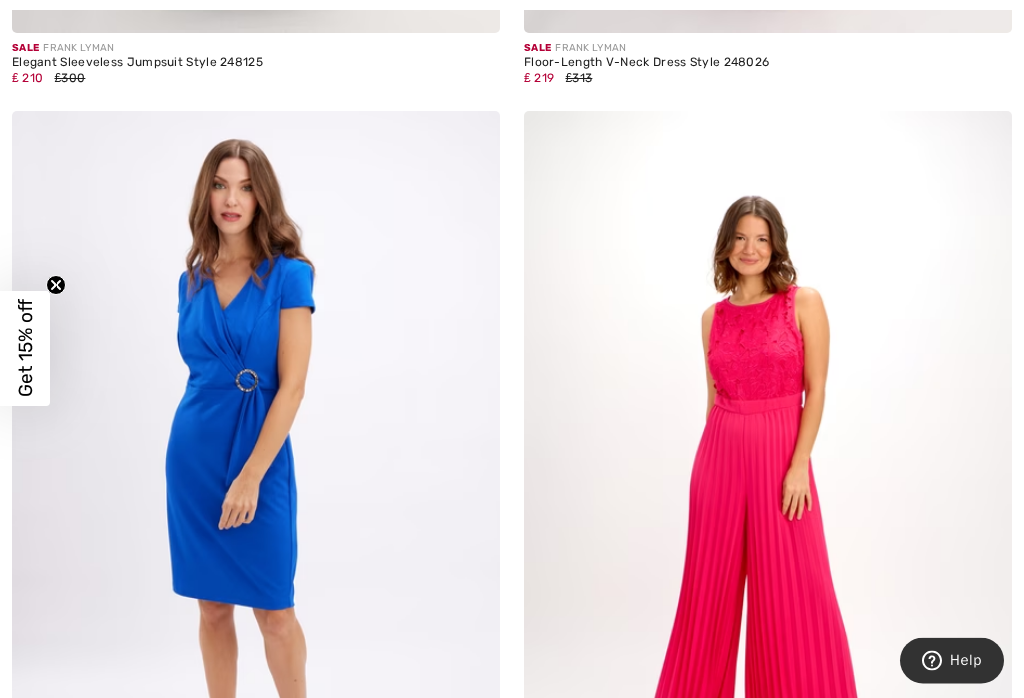 scroll, scrollTop: 0, scrollLeft: 0, axis: both 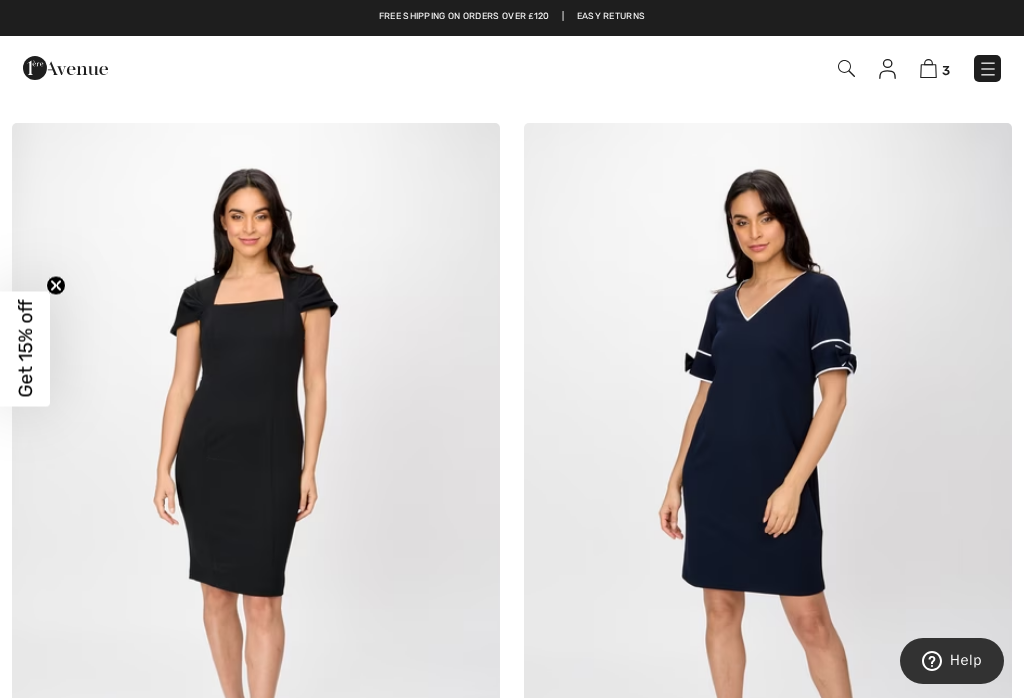 click at bounding box center [768, 489] 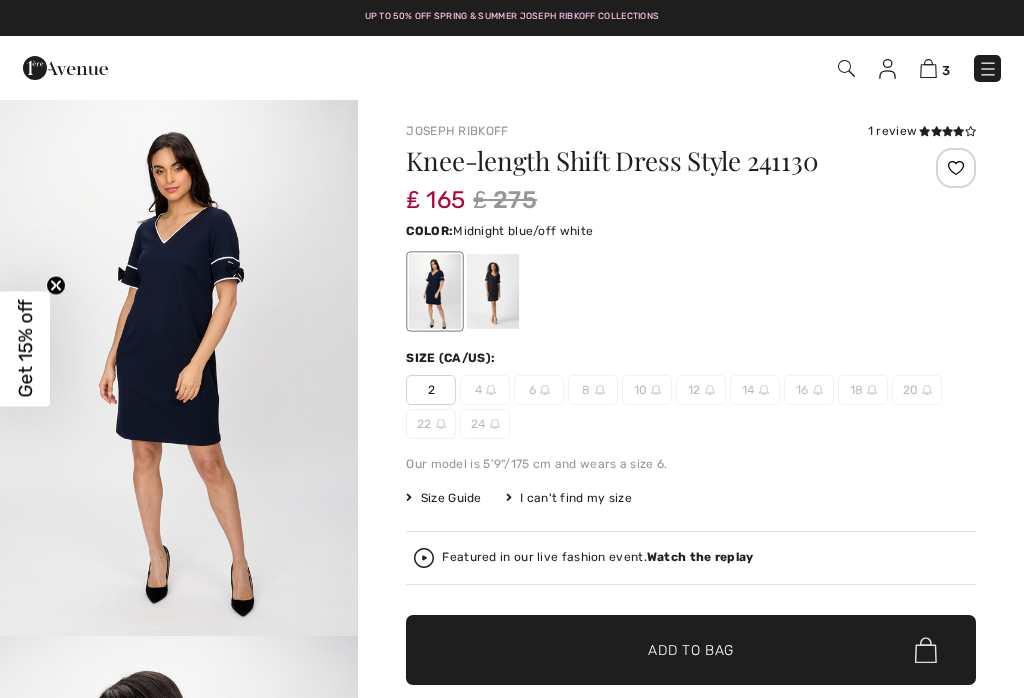 scroll, scrollTop: 0, scrollLeft: 0, axis: both 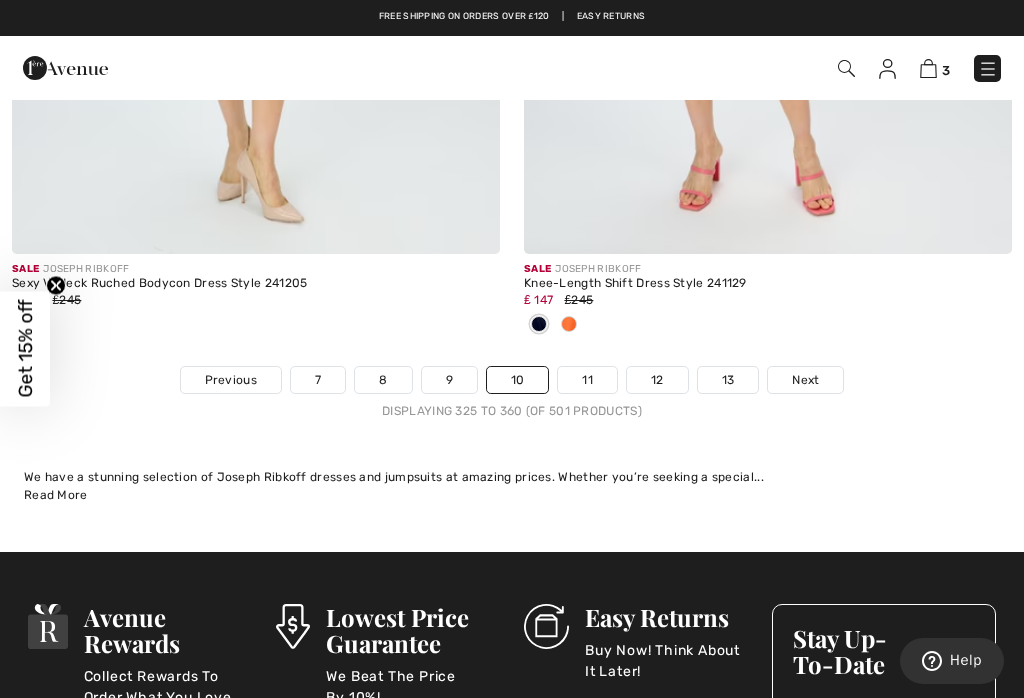 click on "7" at bounding box center [318, 380] 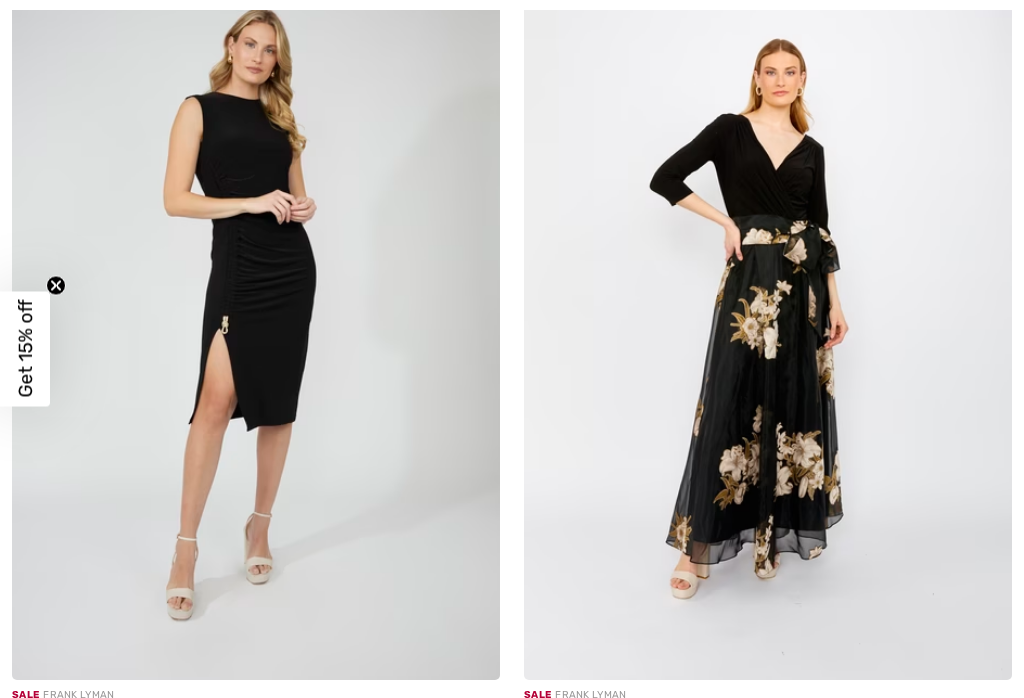 scroll, scrollTop: 1324, scrollLeft: 0, axis: vertical 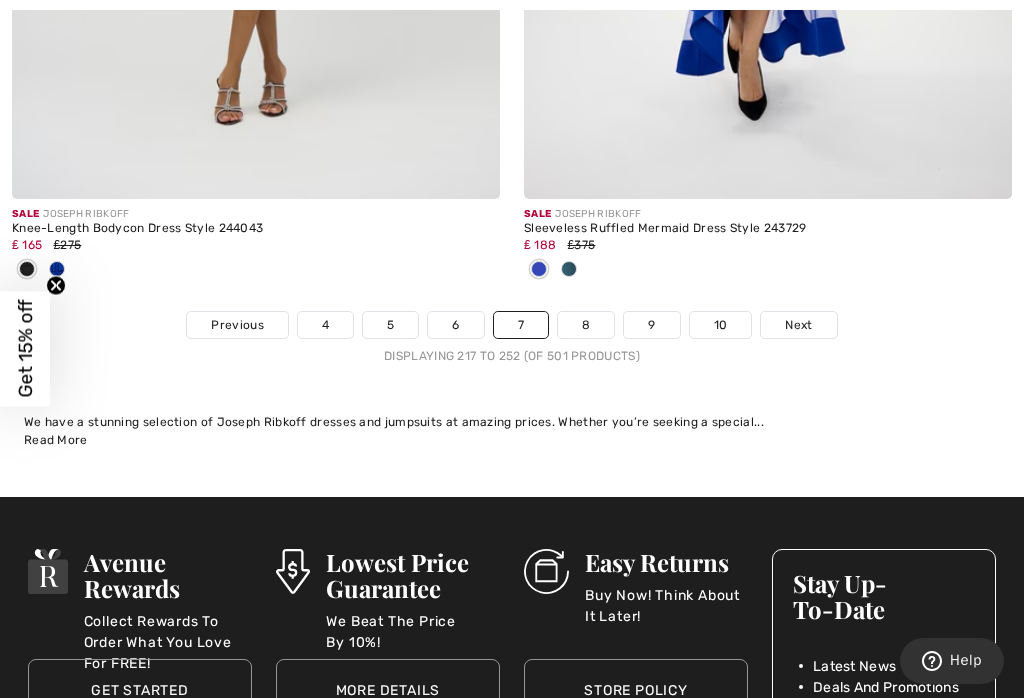 click on "4" at bounding box center (325, 325) 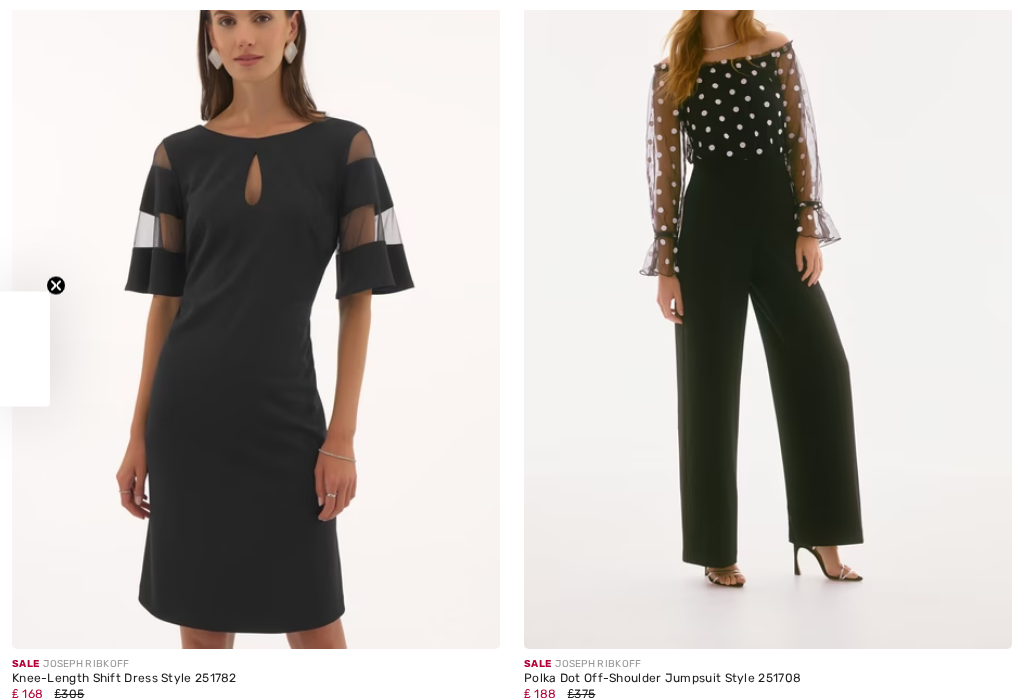 checkbox on "true" 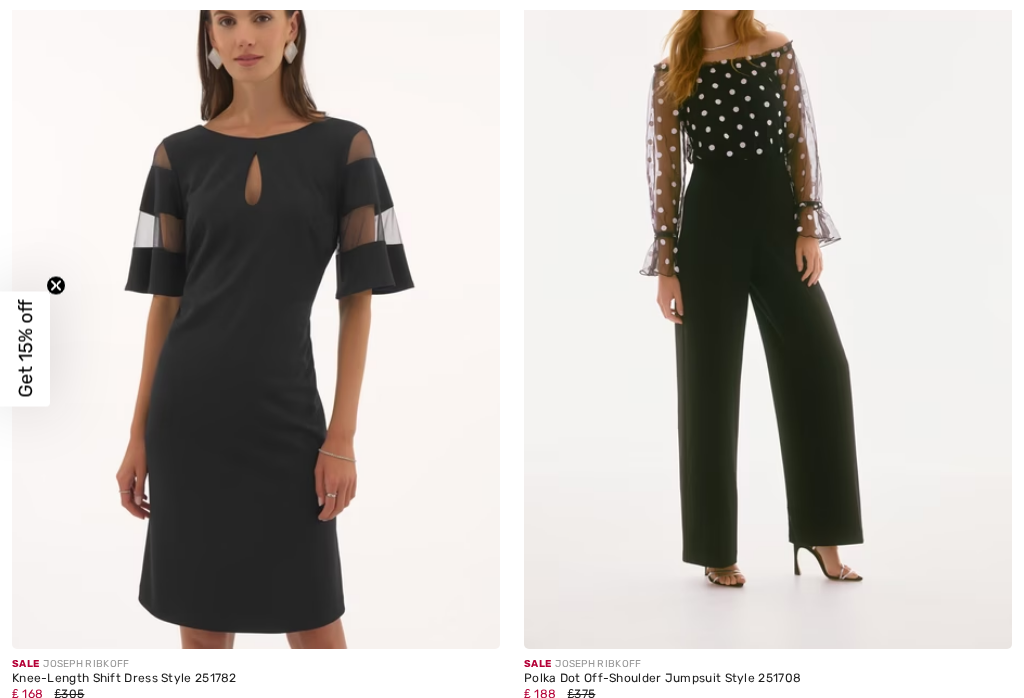 scroll, scrollTop: 1504, scrollLeft: 0, axis: vertical 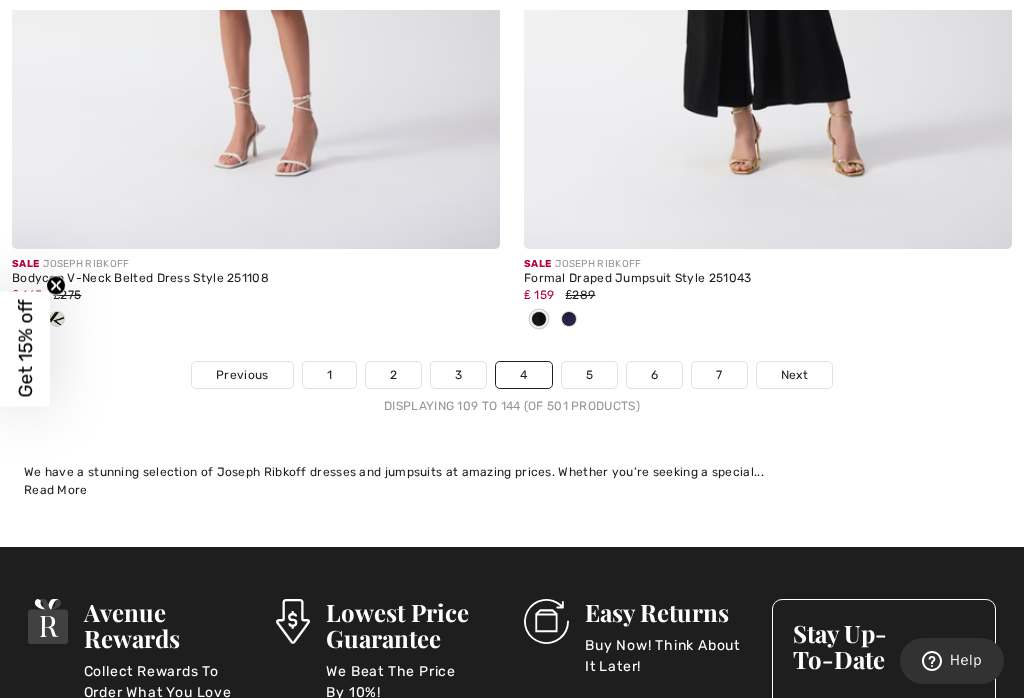 click on "1" at bounding box center [329, 375] 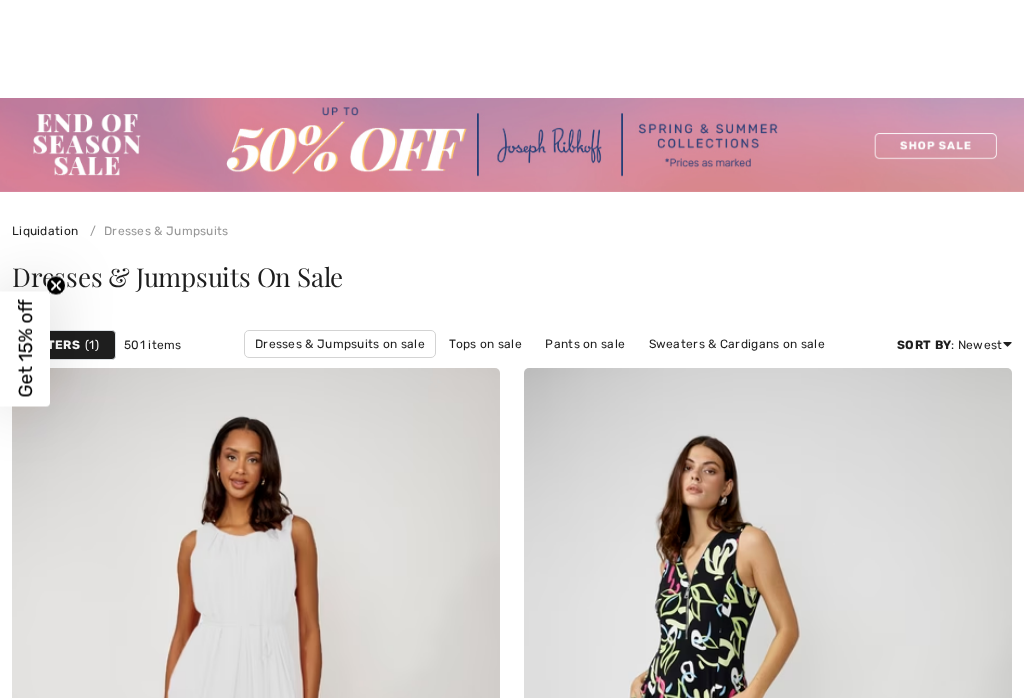 scroll, scrollTop: 441, scrollLeft: 0, axis: vertical 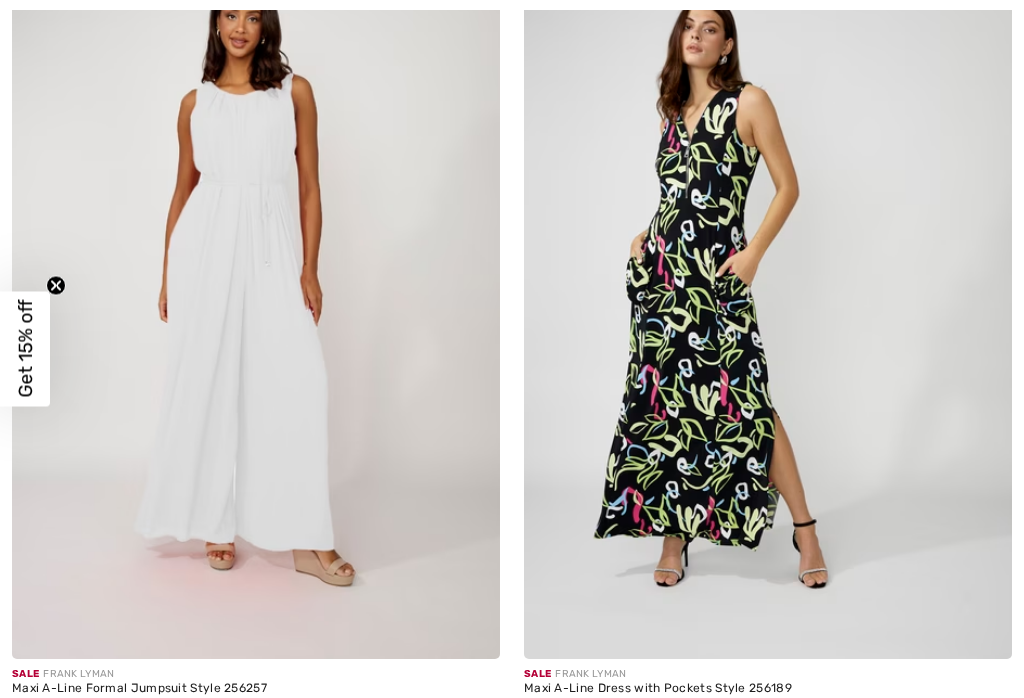 checkbox on "true" 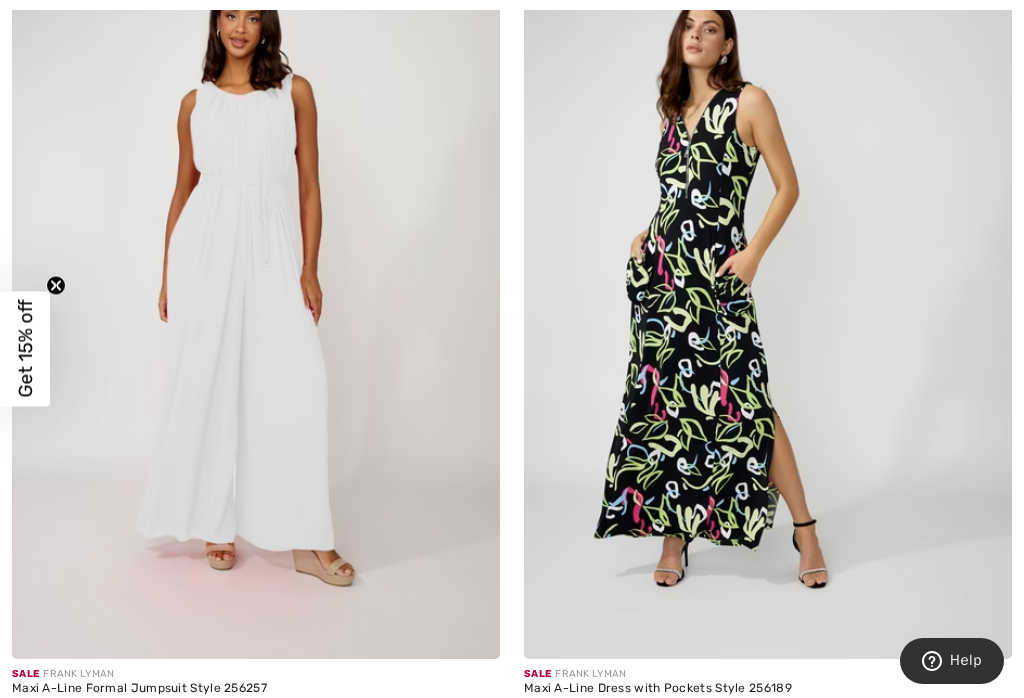 scroll, scrollTop: 0, scrollLeft: 0, axis: both 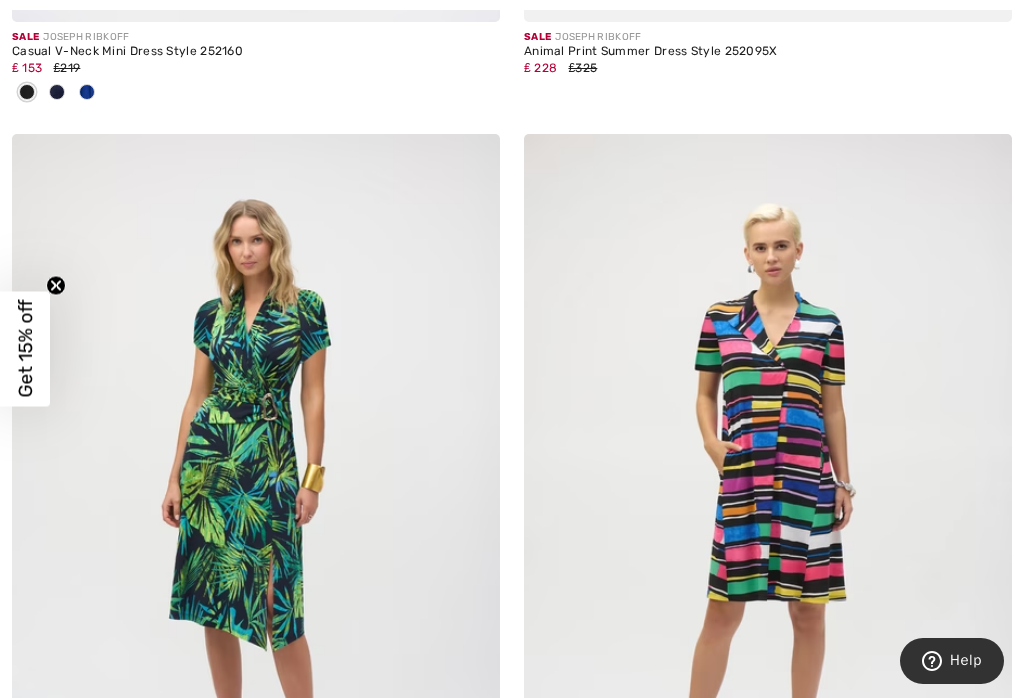 click at bounding box center (768, 500) 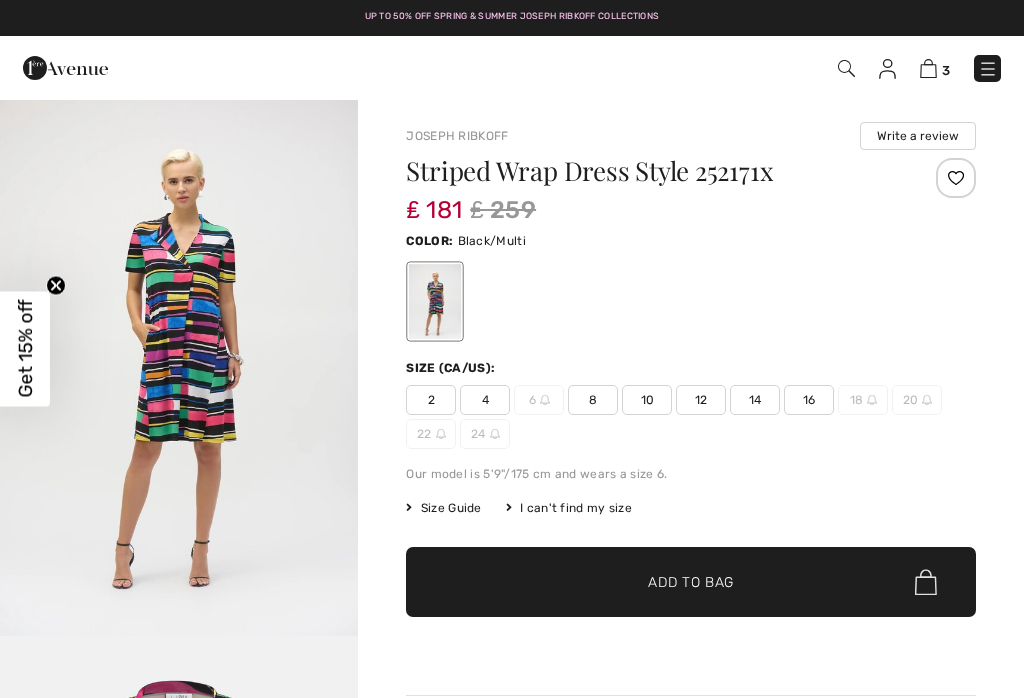 scroll, scrollTop: 0, scrollLeft: 0, axis: both 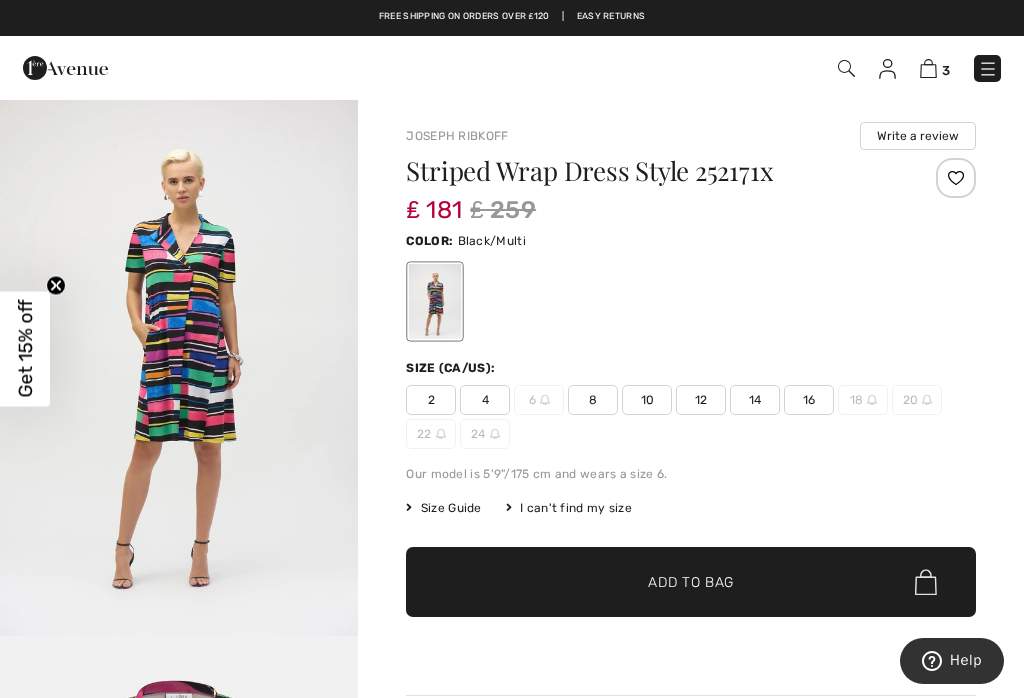 click at bounding box center [179, 367] 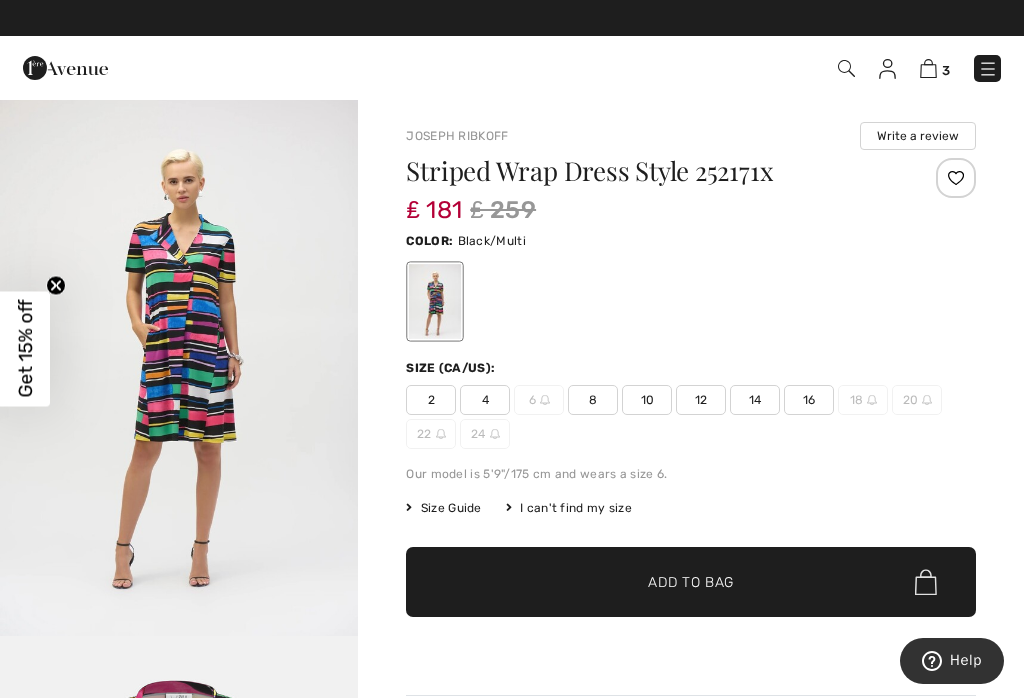 click on "12" at bounding box center (701, 400) 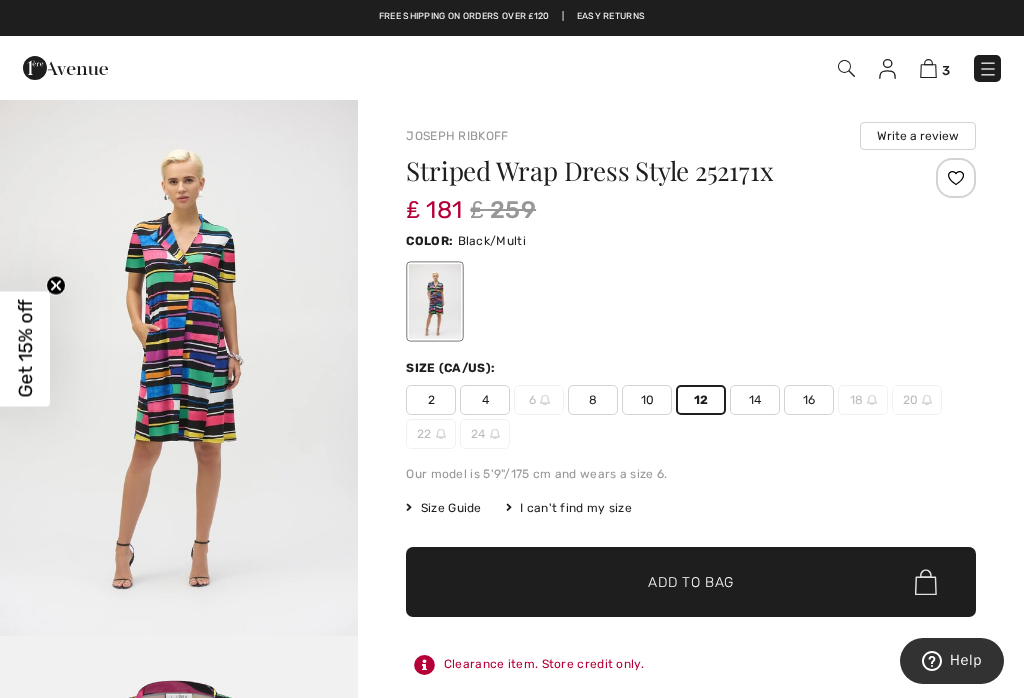 click on "Add to Bag" at bounding box center (691, 582) 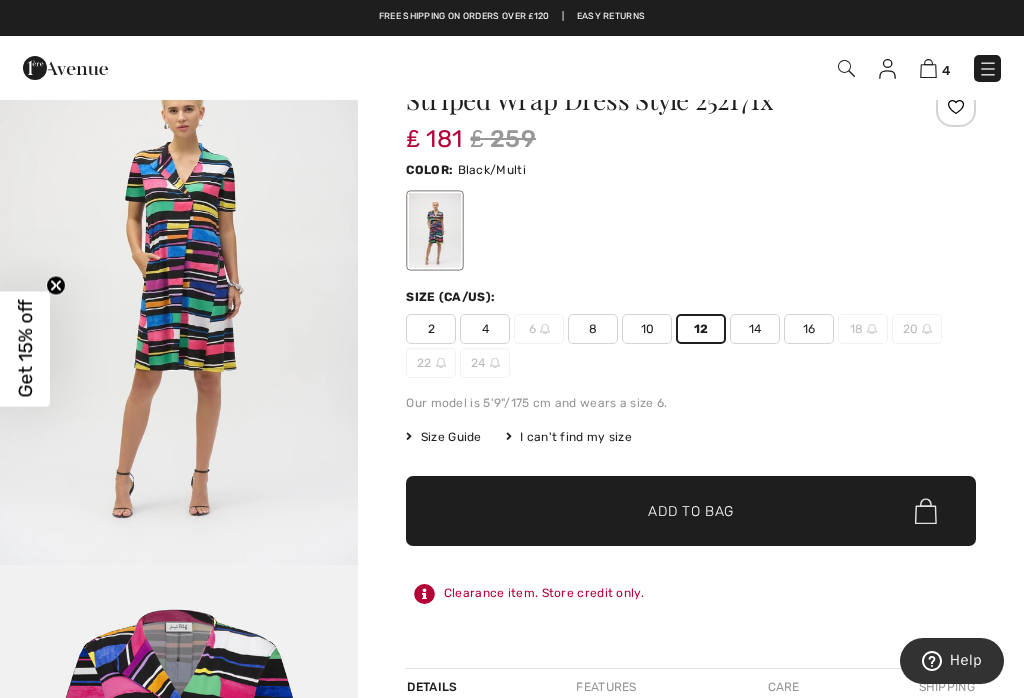 scroll, scrollTop: 0, scrollLeft: 0, axis: both 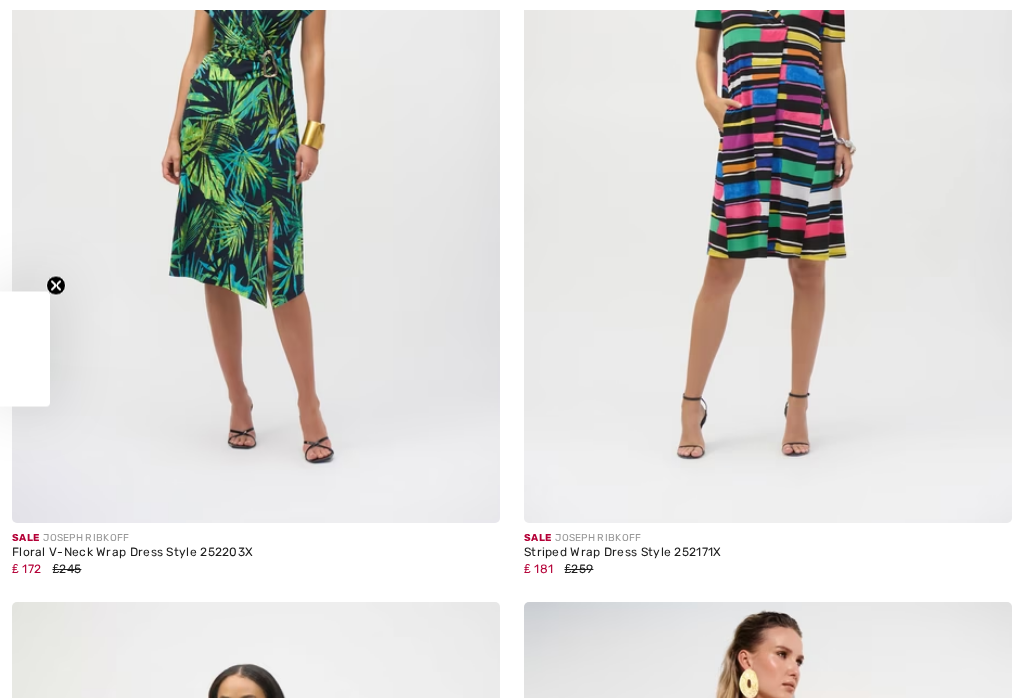 checkbox on "true" 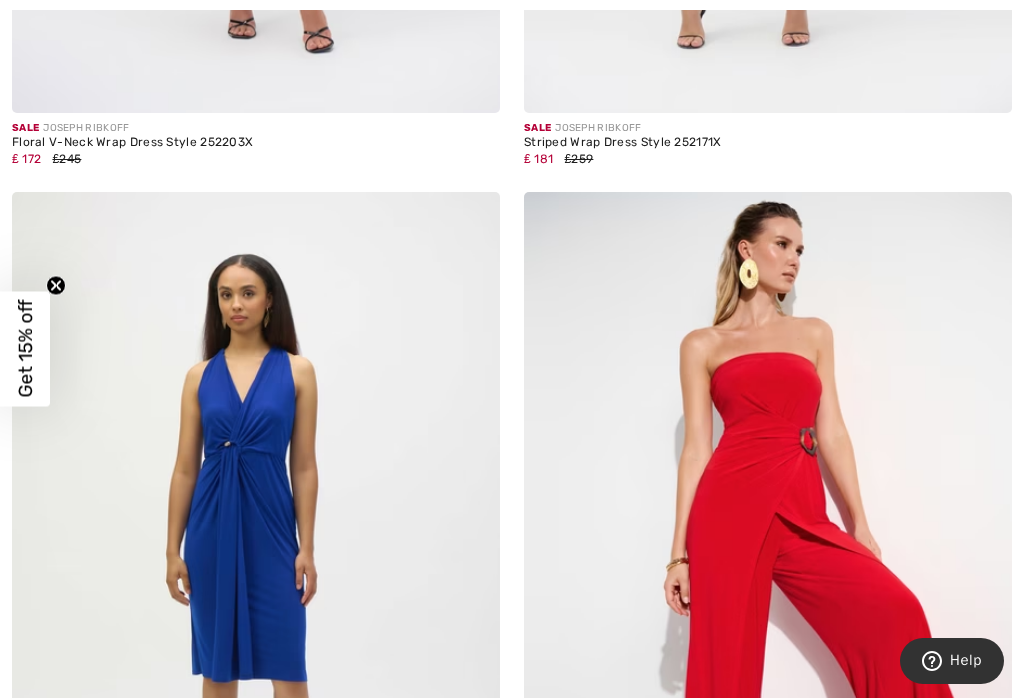scroll, scrollTop: 0, scrollLeft: 0, axis: both 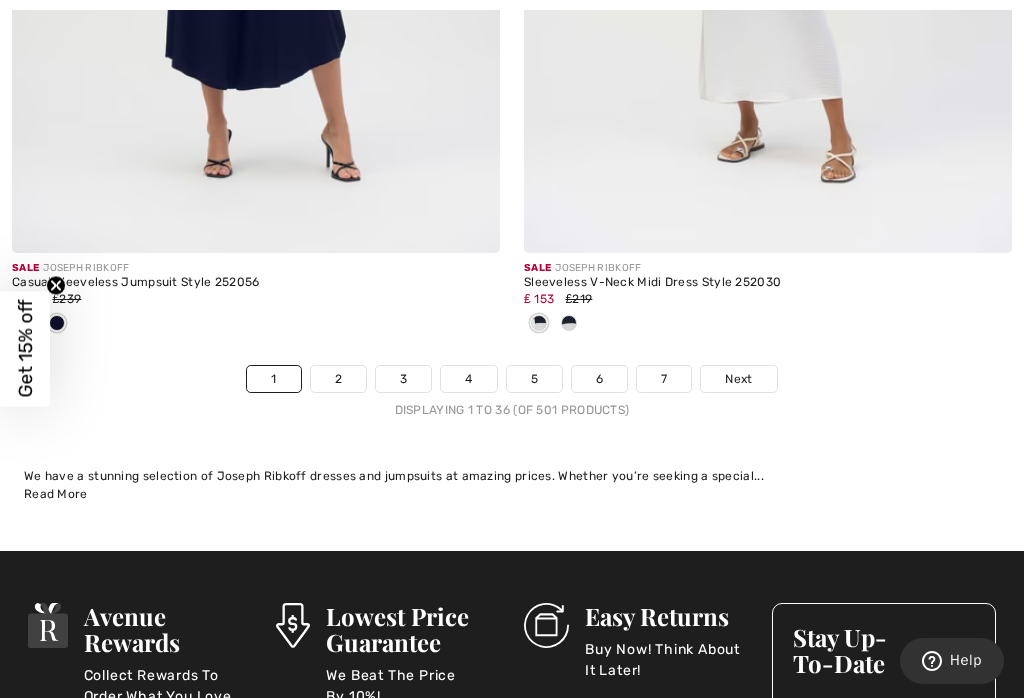 click on "Next" at bounding box center [738, 379] 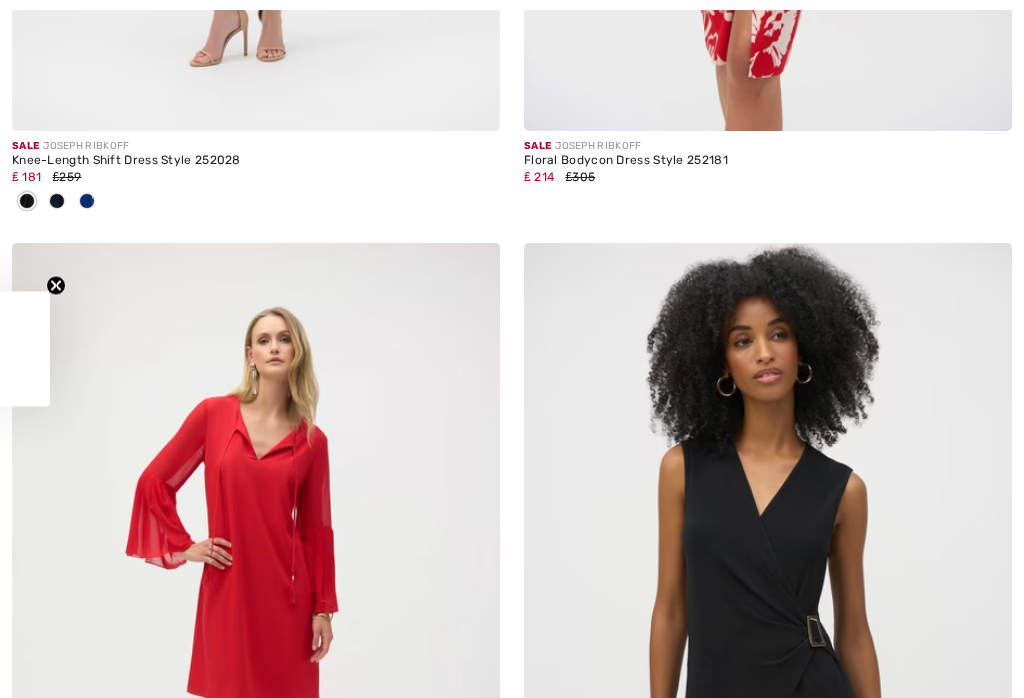 checkbox on "true" 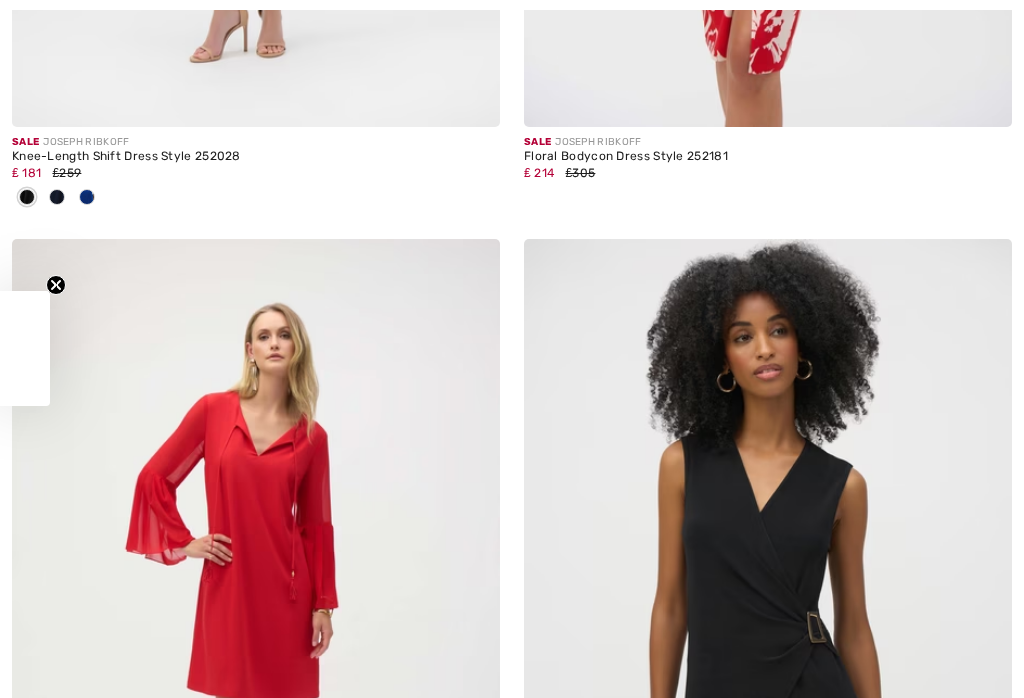 scroll, scrollTop: 0, scrollLeft: 0, axis: both 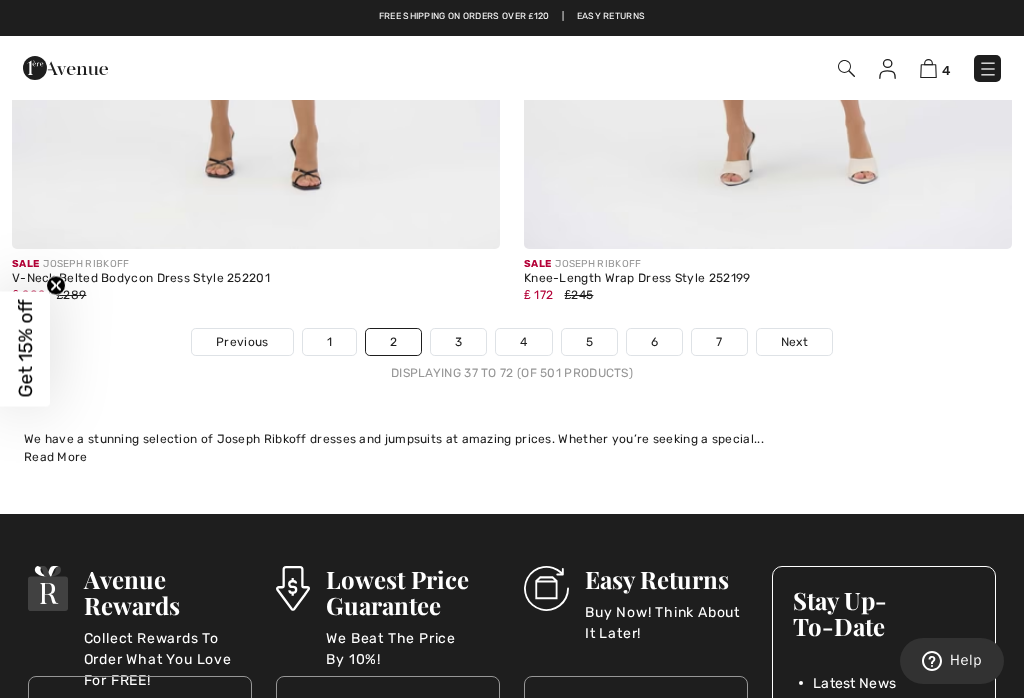 click on "Next" at bounding box center [794, 342] 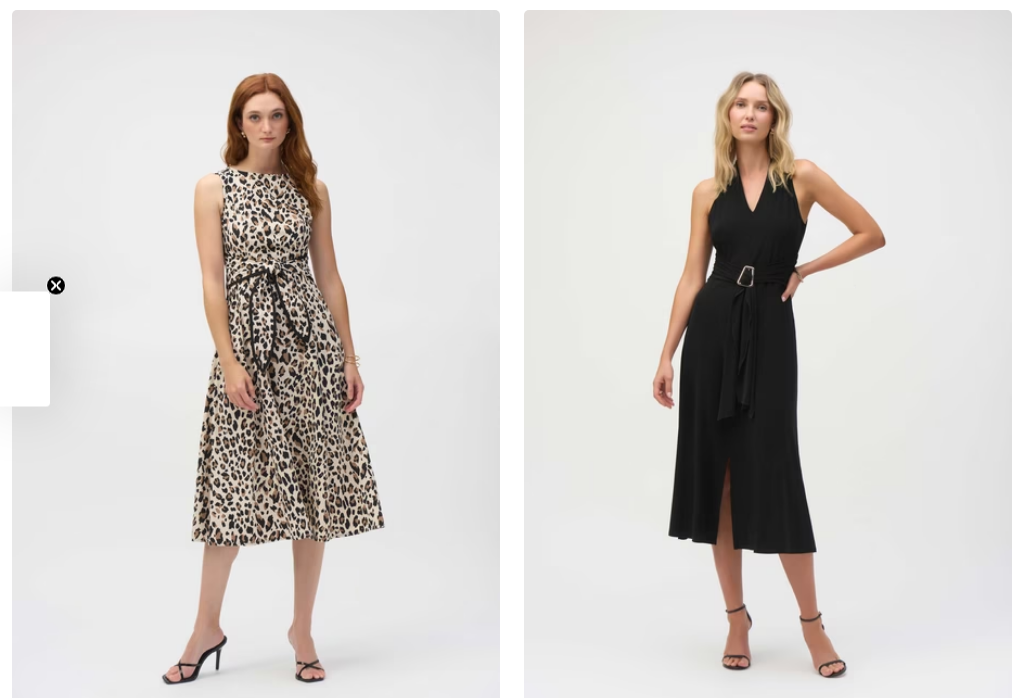 checkbox on "true" 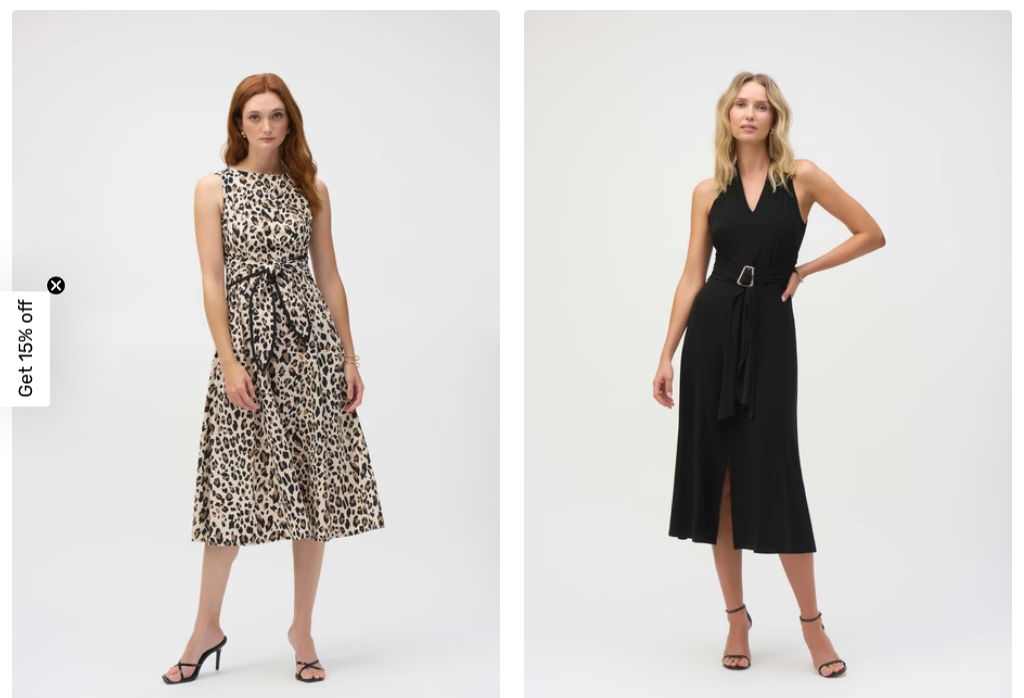 scroll, scrollTop: 1169, scrollLeft: 0, axis: vertical 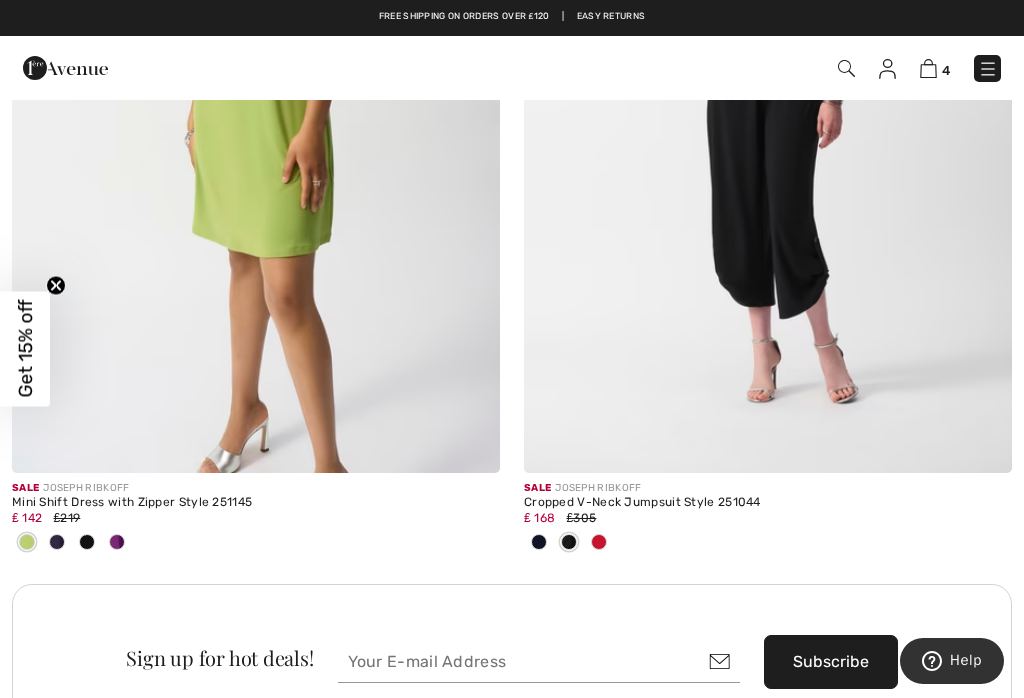 click at bounding box center [928, 68] 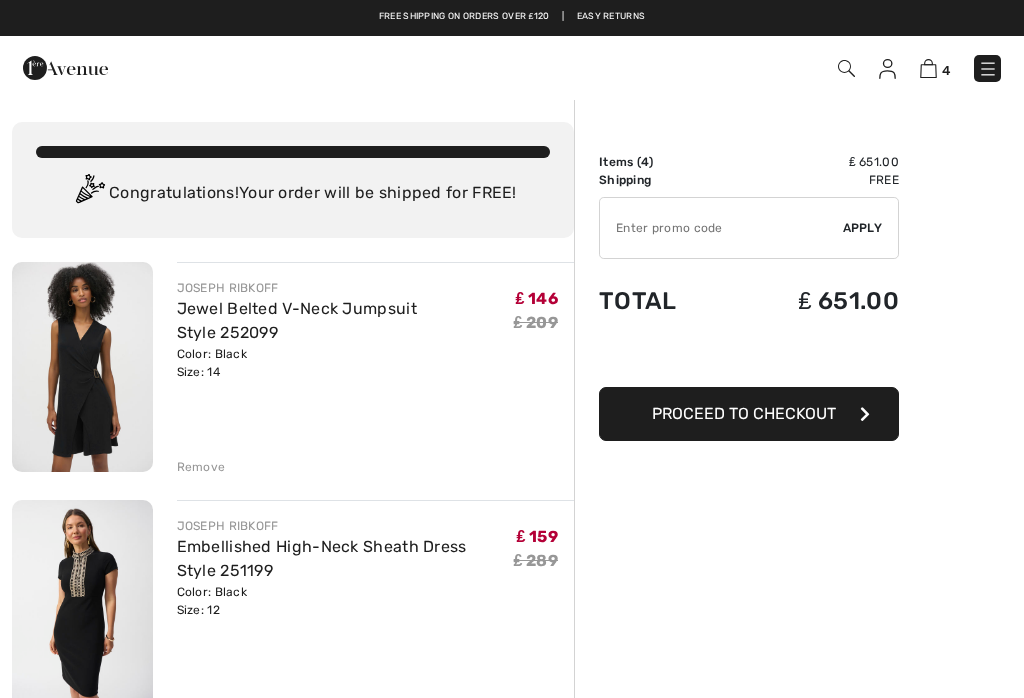 scroll, scrollTop: 0, scrollLeft: 0, axis: both 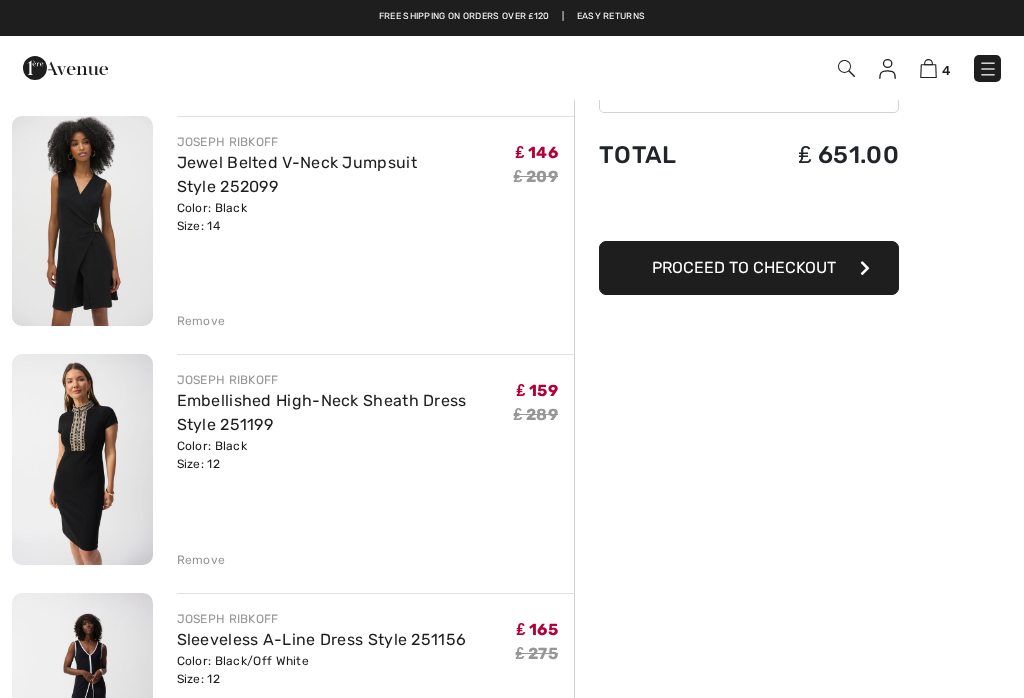 click on "Remove" at bounding box center [201, 321] 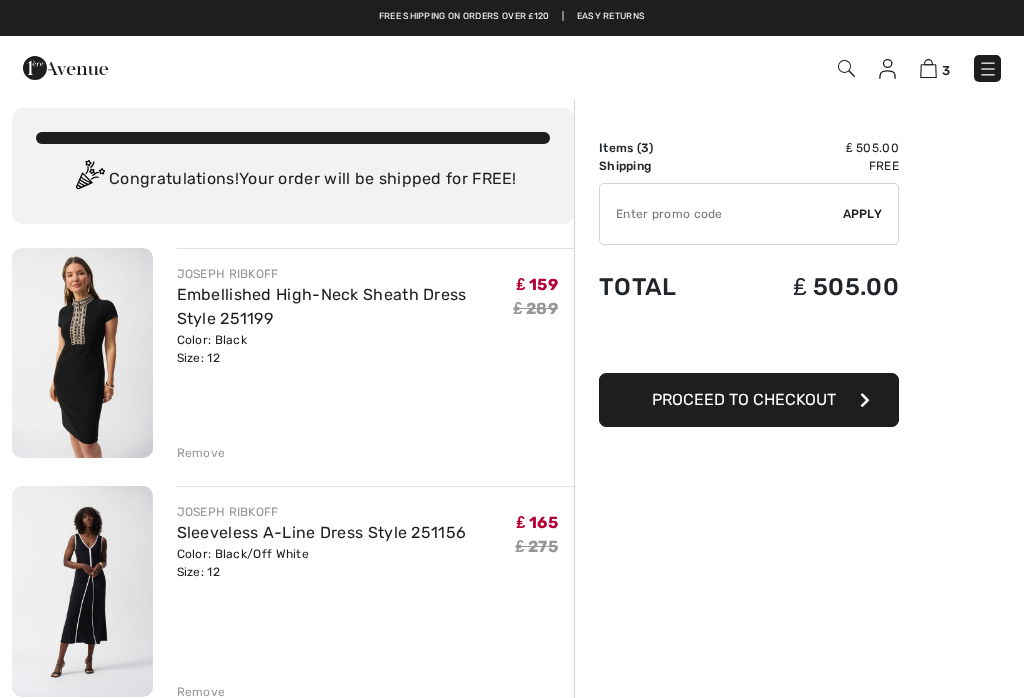 scroll, scrollTop: 0, scrollLeft: 0, axis: both 